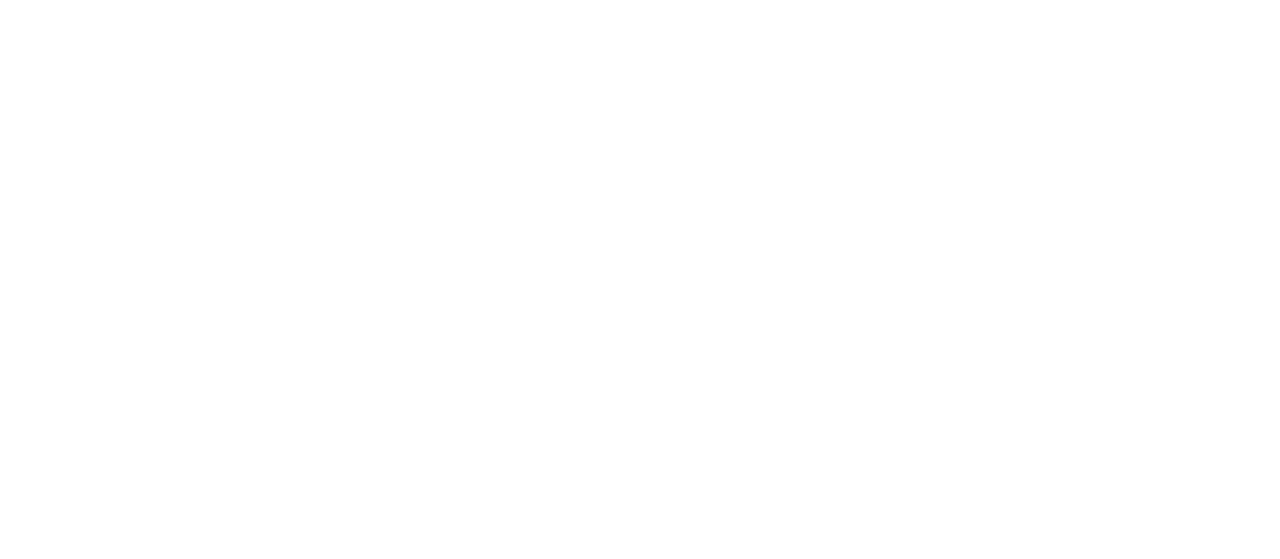 scroll, scrollTop: 0, scrollLeft: 0, axis: both 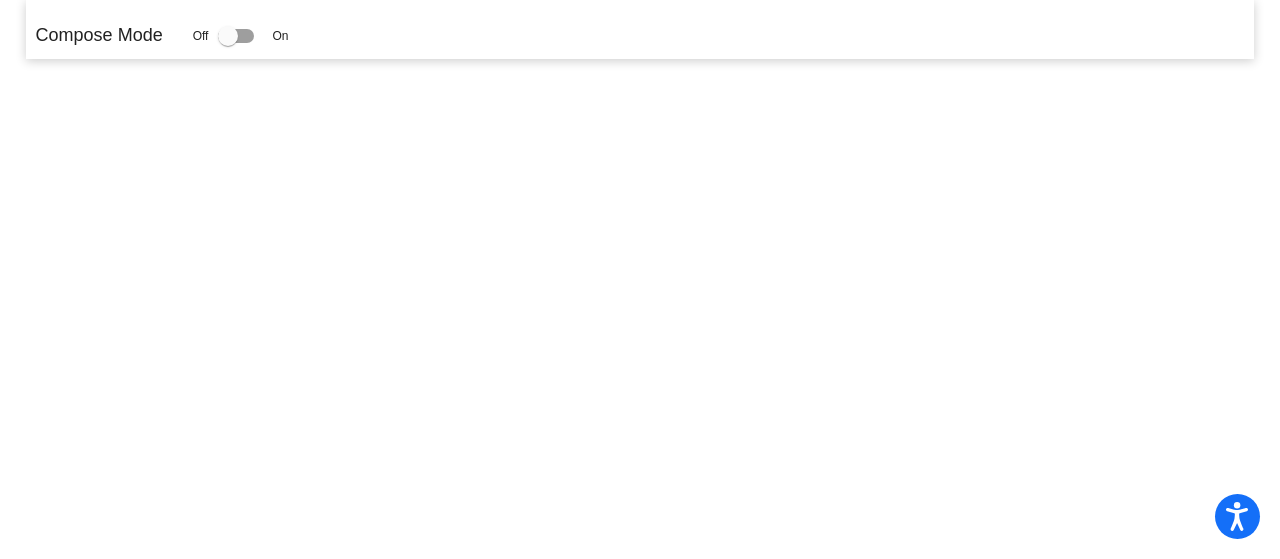 click 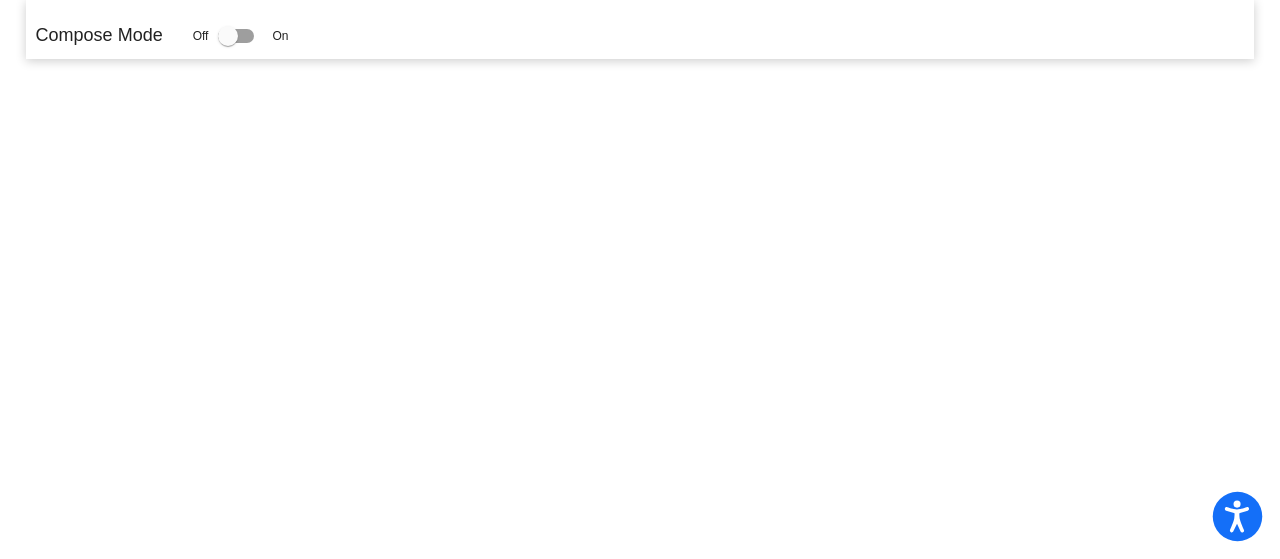 click 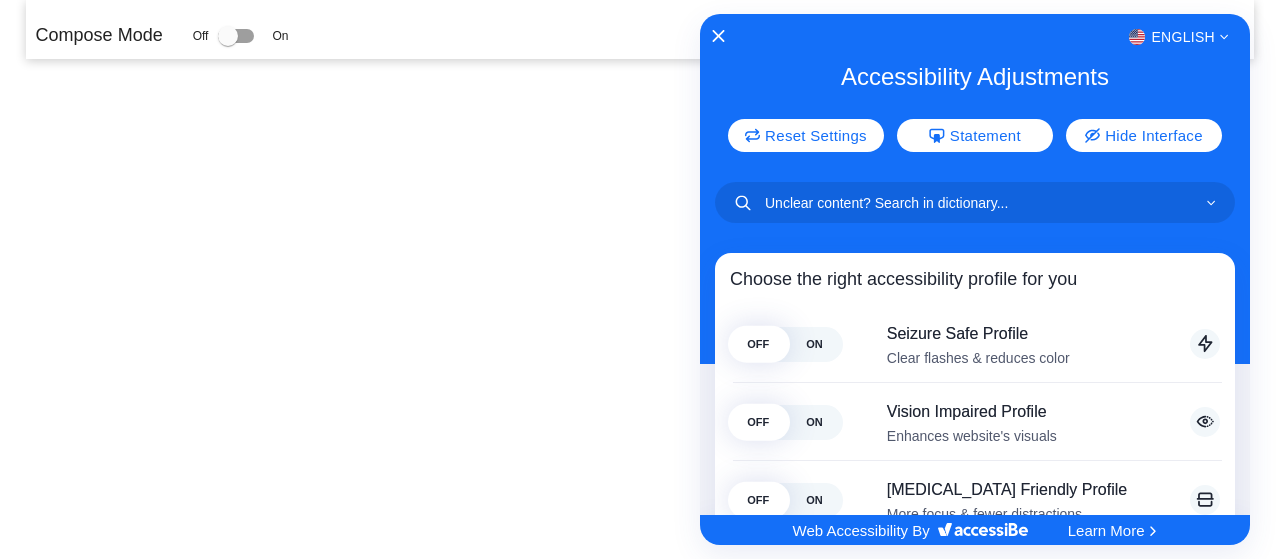click 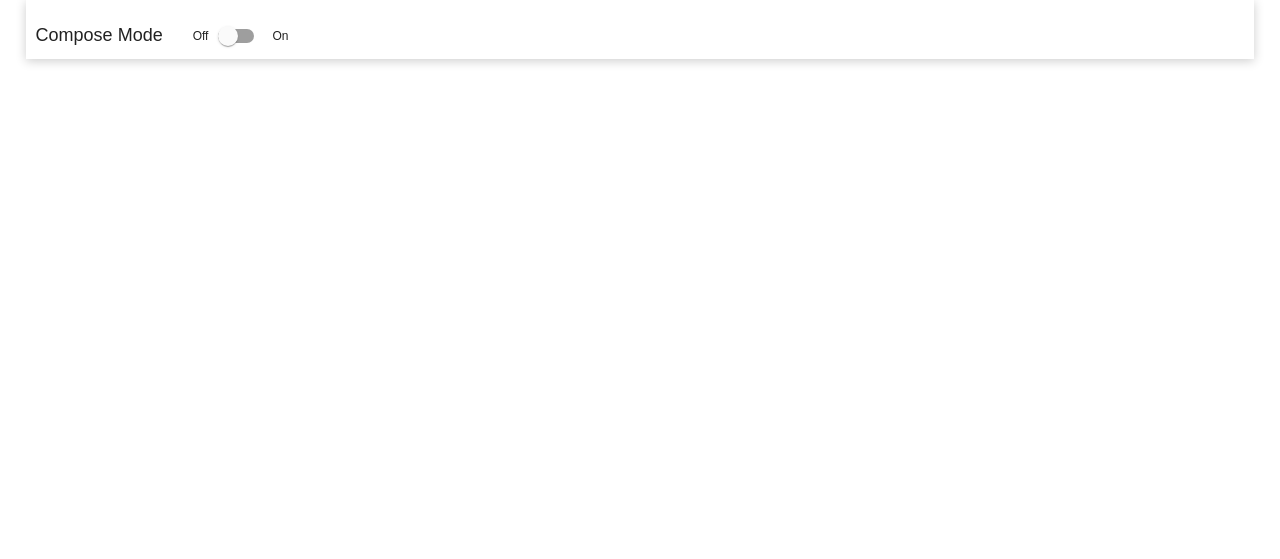 scroll, scrollTop: 0, scrollLeft: 0, axis: both 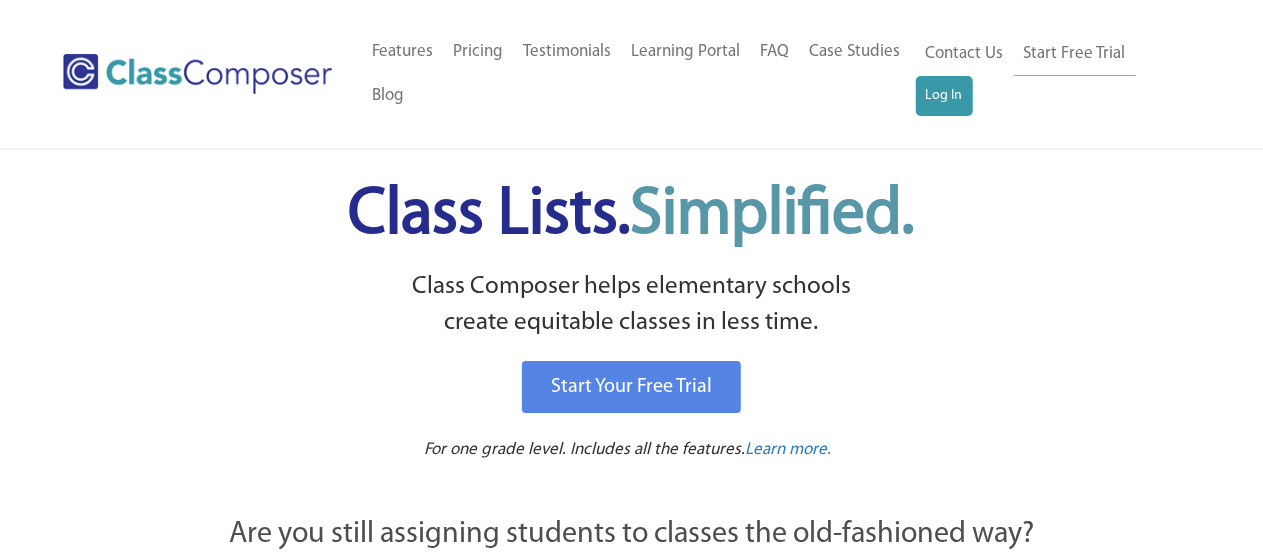 click on "Home Old
Features
Pricing
Testimonials
Learning Portal
FAQ
Case Studies
Blog
Contact Us" at bounding box center (638, 74) 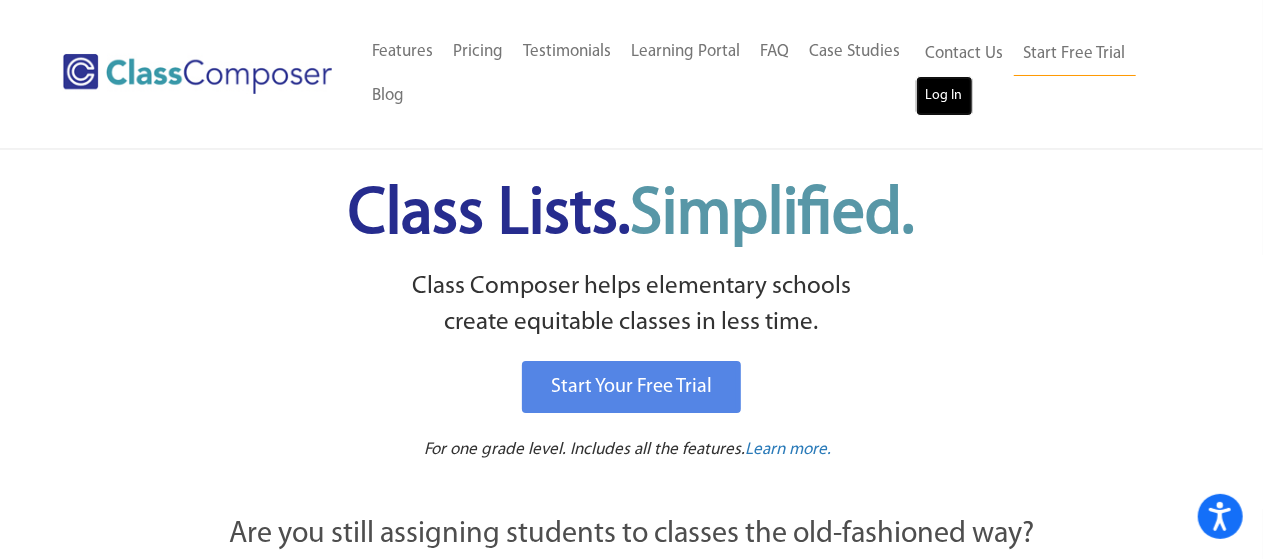 click on "Log In" at bounding box center [944, 96] 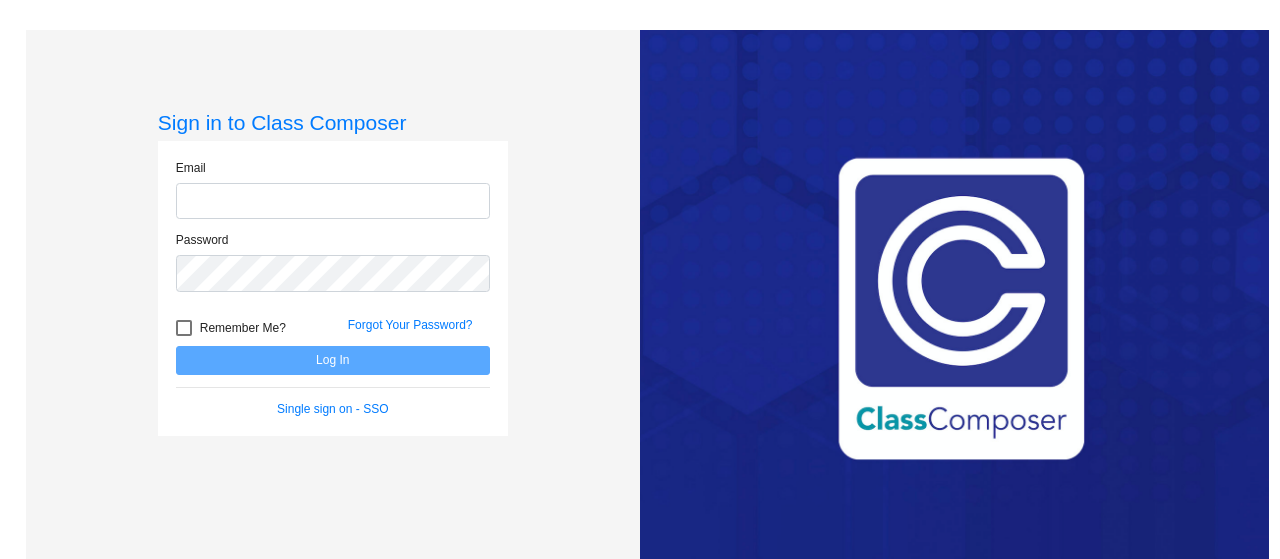 scroll, scrollTop: 0, scrollLeft: 0, axis: both 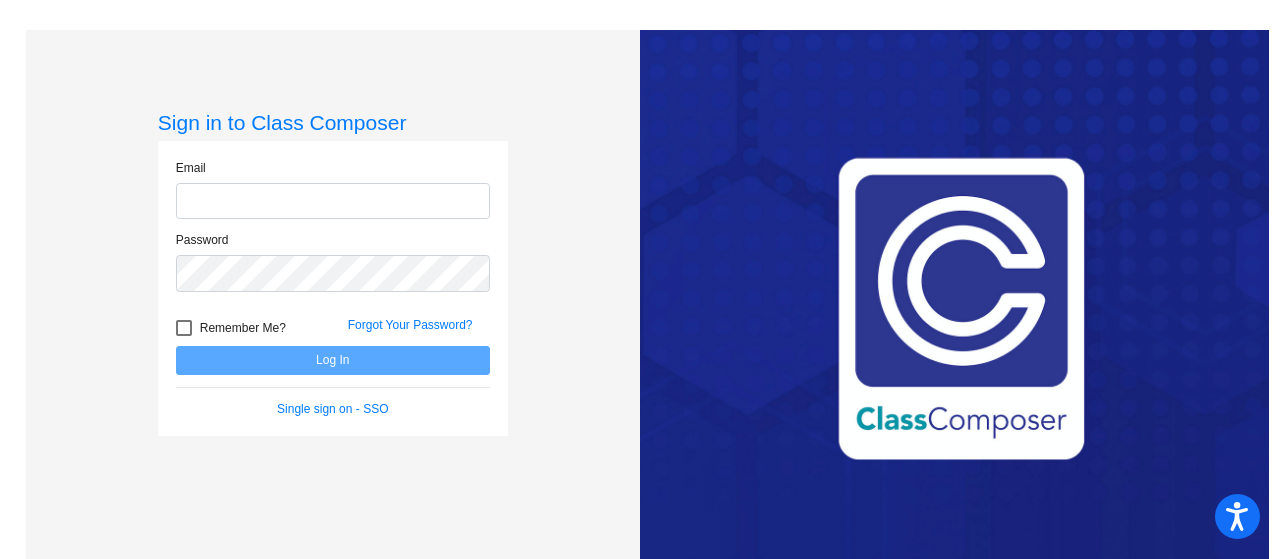 type on "hughesa@crcsd.org" 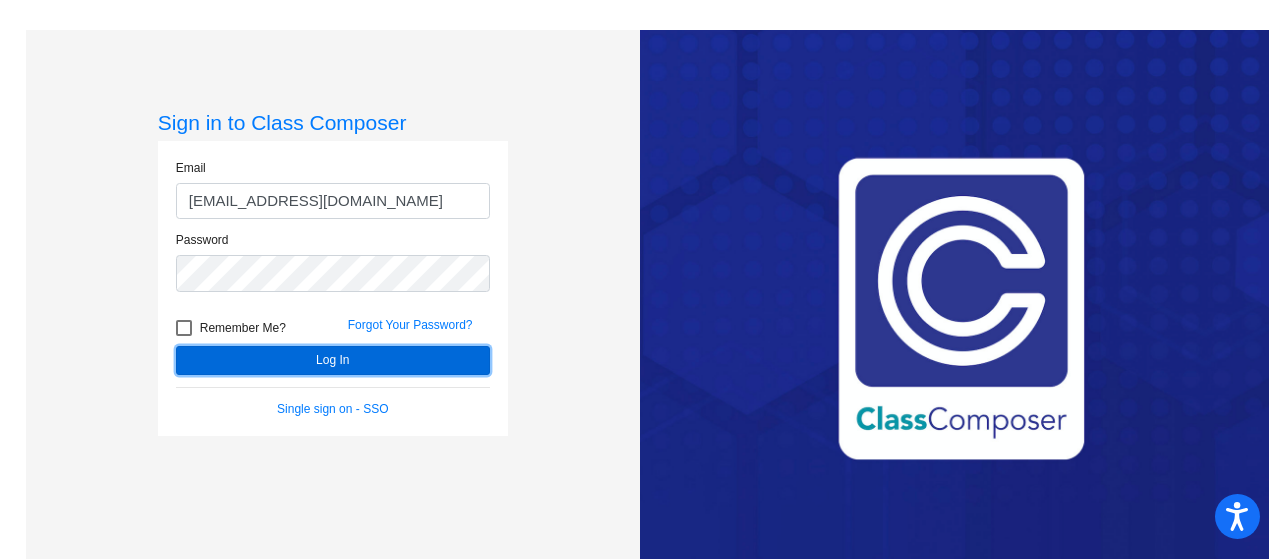 click on "Log In" 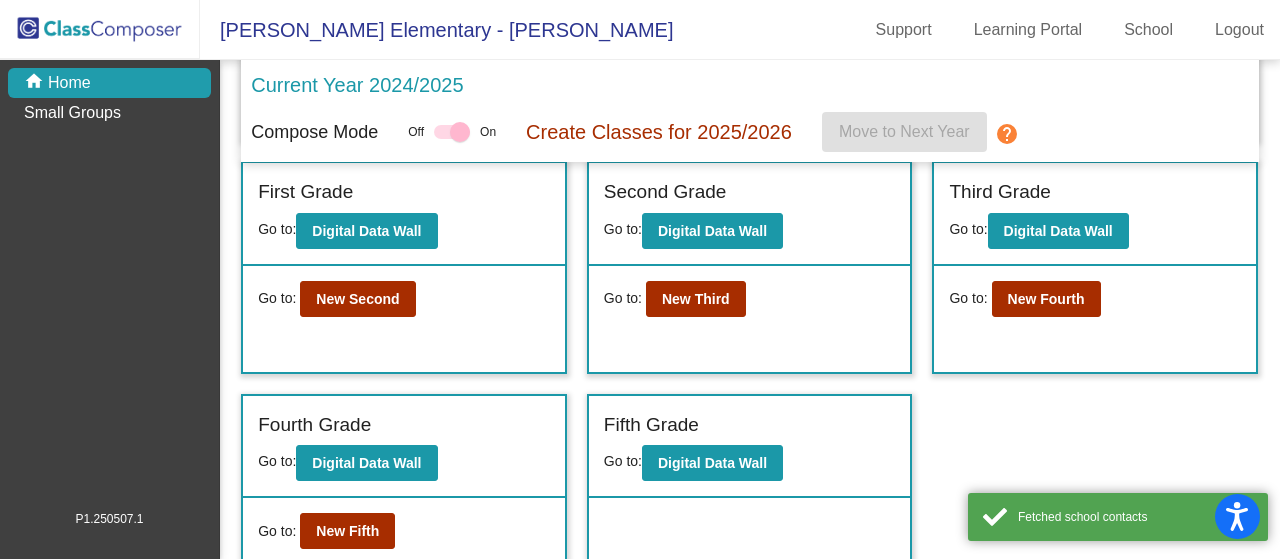 scroll, scrollTop: 317, scrollLeft: 0, axis: vertical 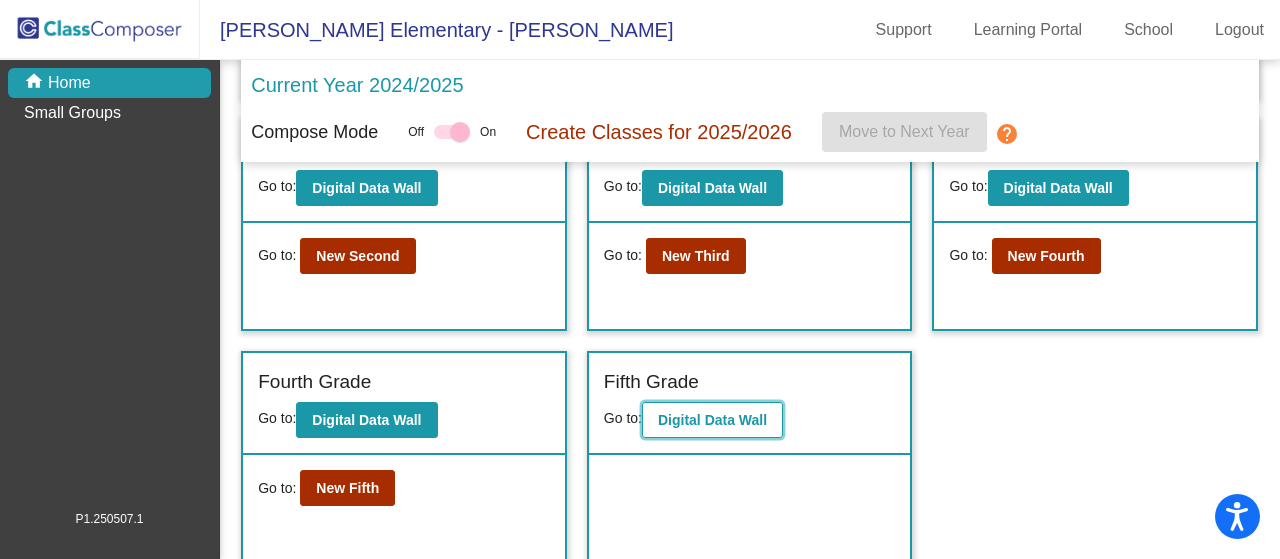 click on "Digital Data Wall" 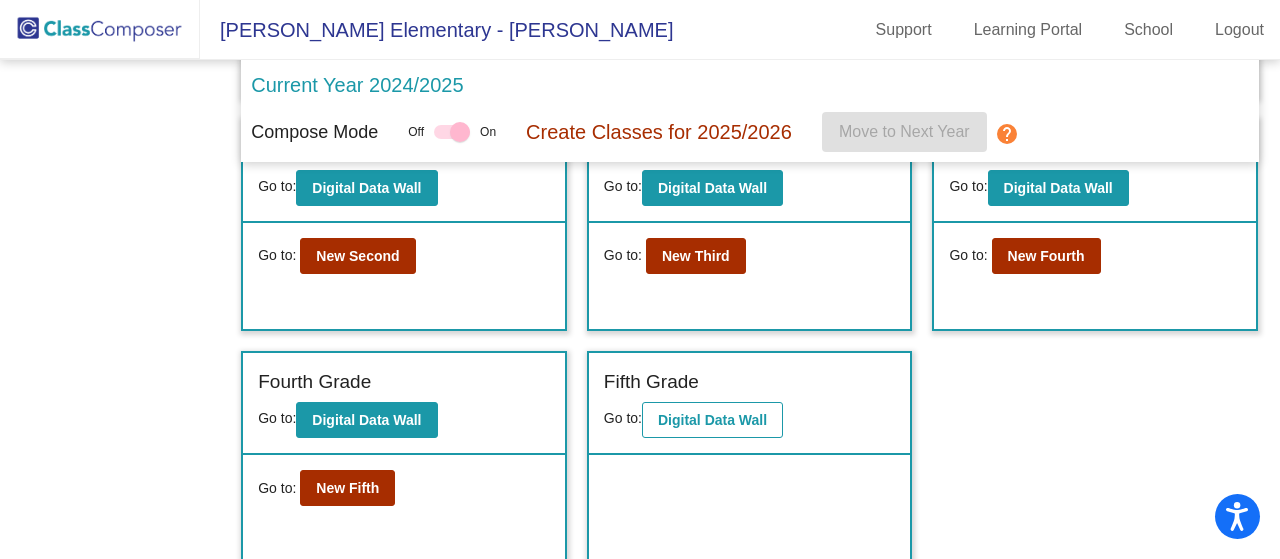 scroll, scrollTop: 0, scrollLeft: 0, axis: both 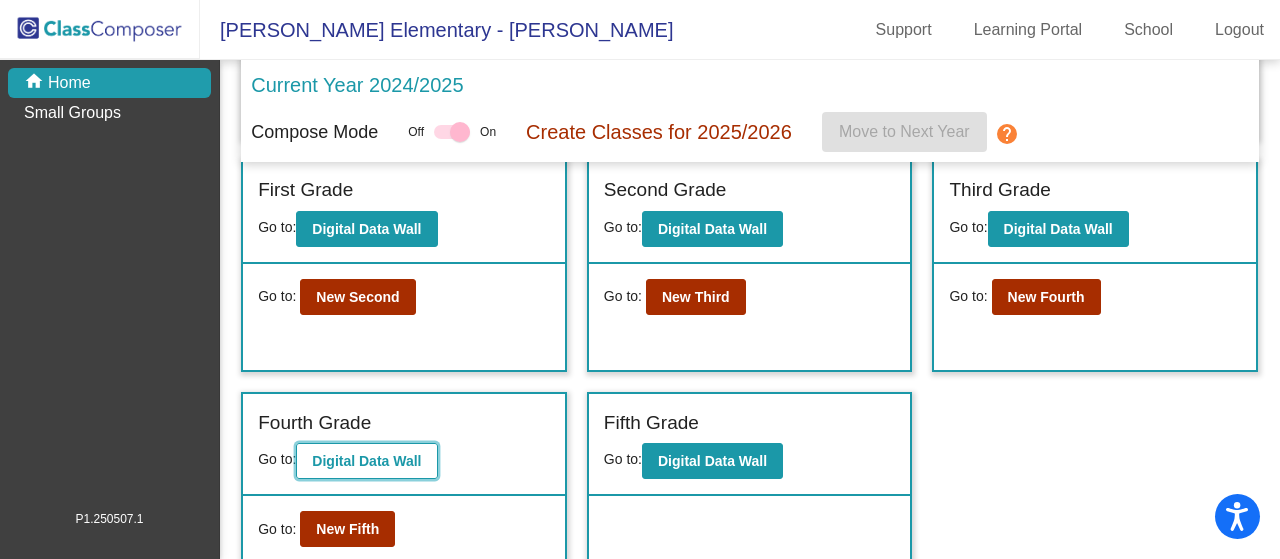 click on "Digital Data Wall" 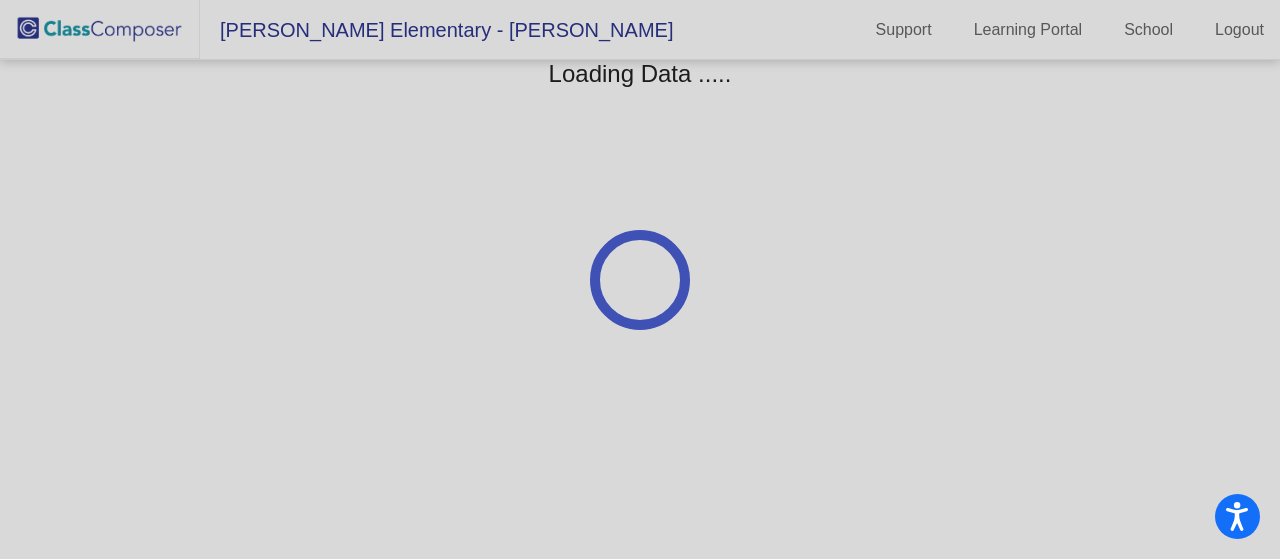 scroll, scrollTop: 0, scrollLeft: 0, axis: both 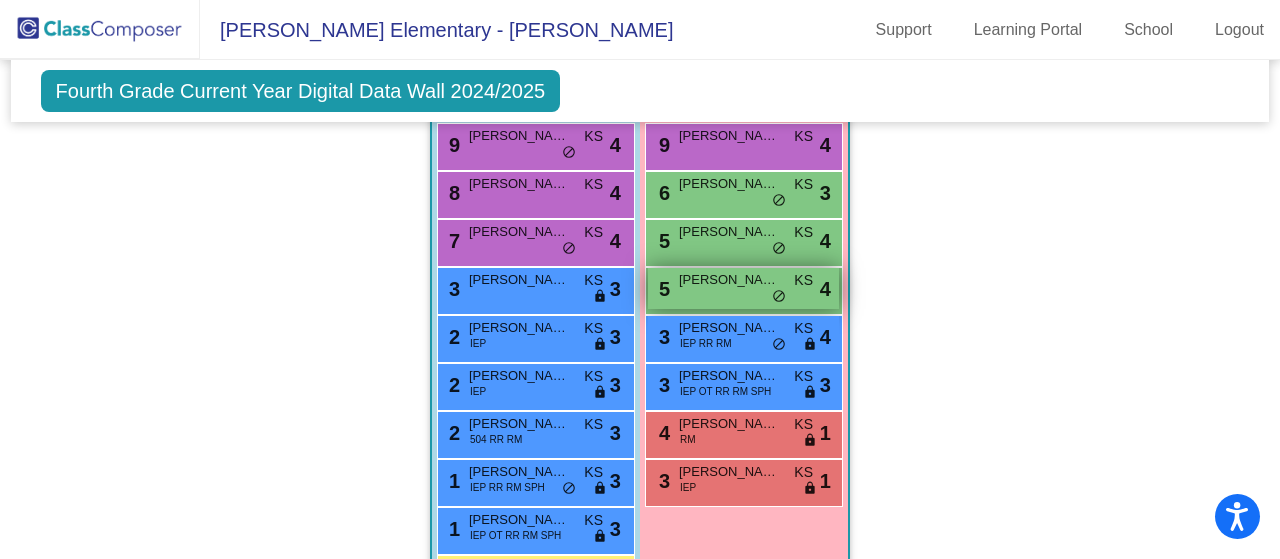 click on "CHARLOTTE BURDICK" at bounding box center (729, 280) 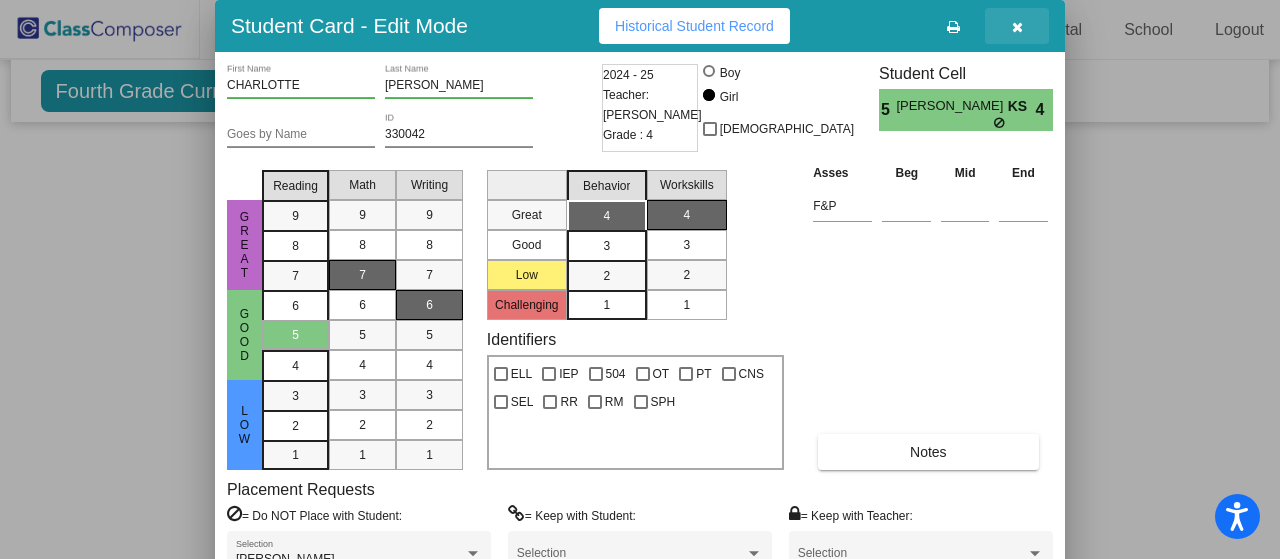 click at bounding box center (1017, 26) 